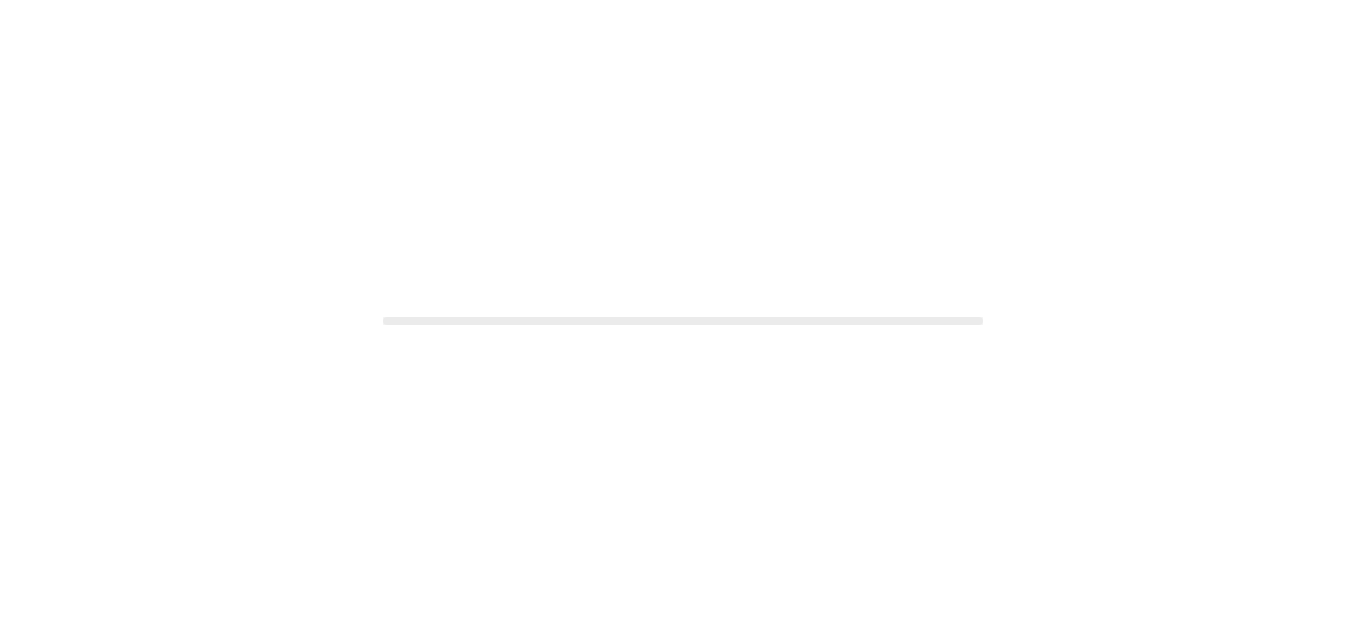 scroll, scrollTop: 0, scrollLeft: 0, axis: both 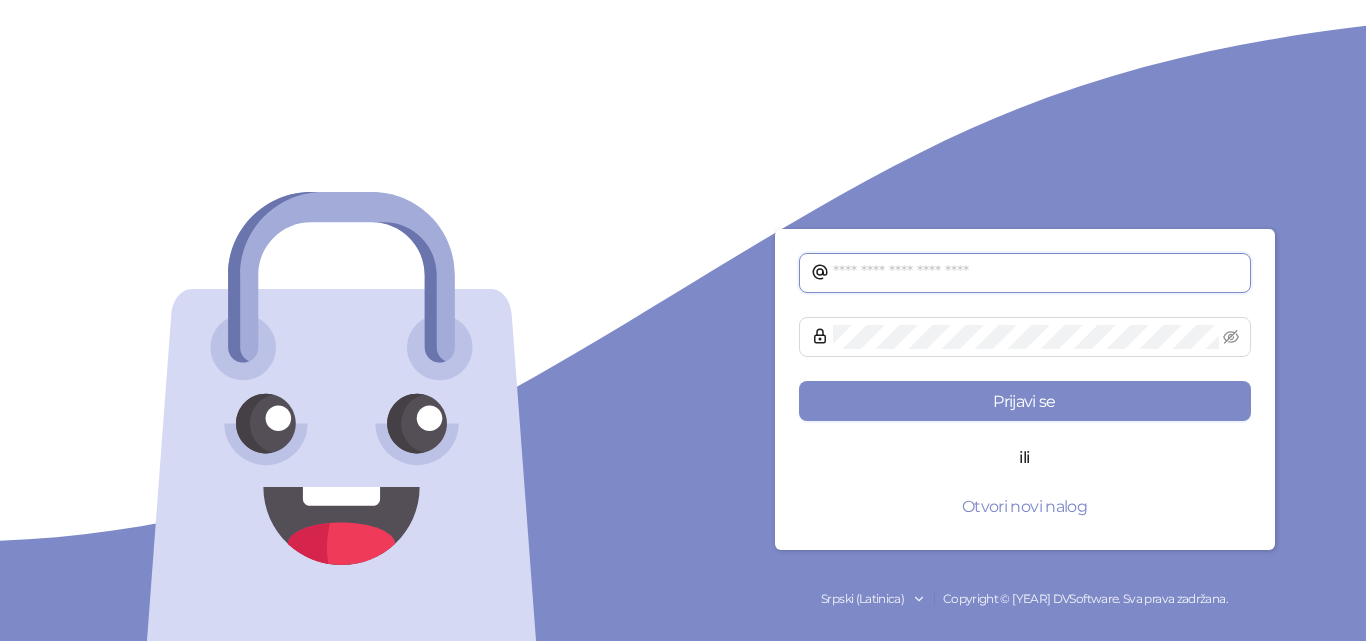 click at bounding box center (1036, 273) 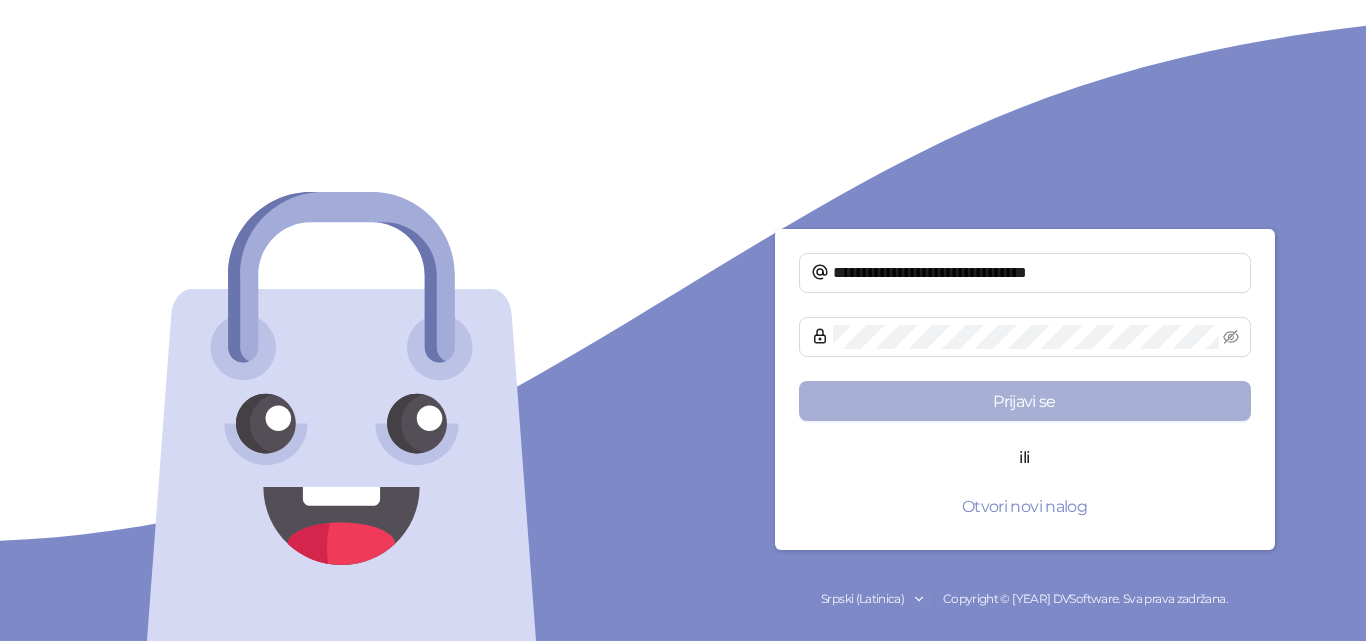 click on "Prijavi se" at bounding box center [1025, 401] 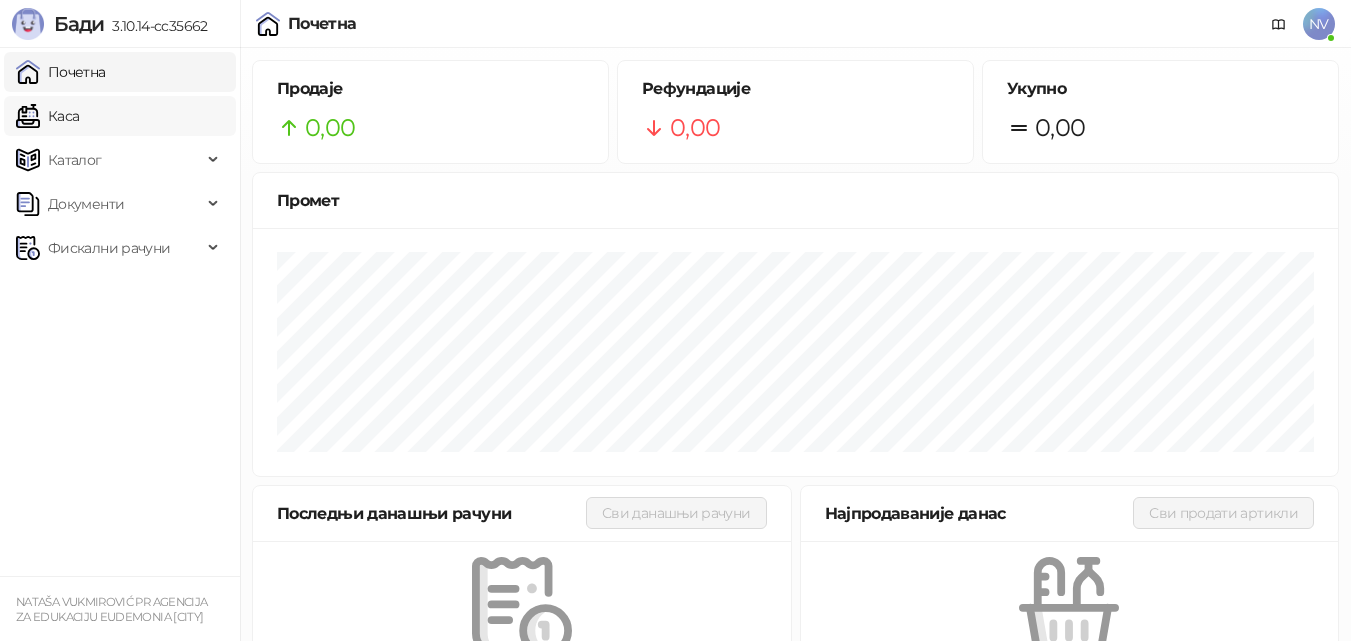 click on "Каса" at bounding box center (47, 116) 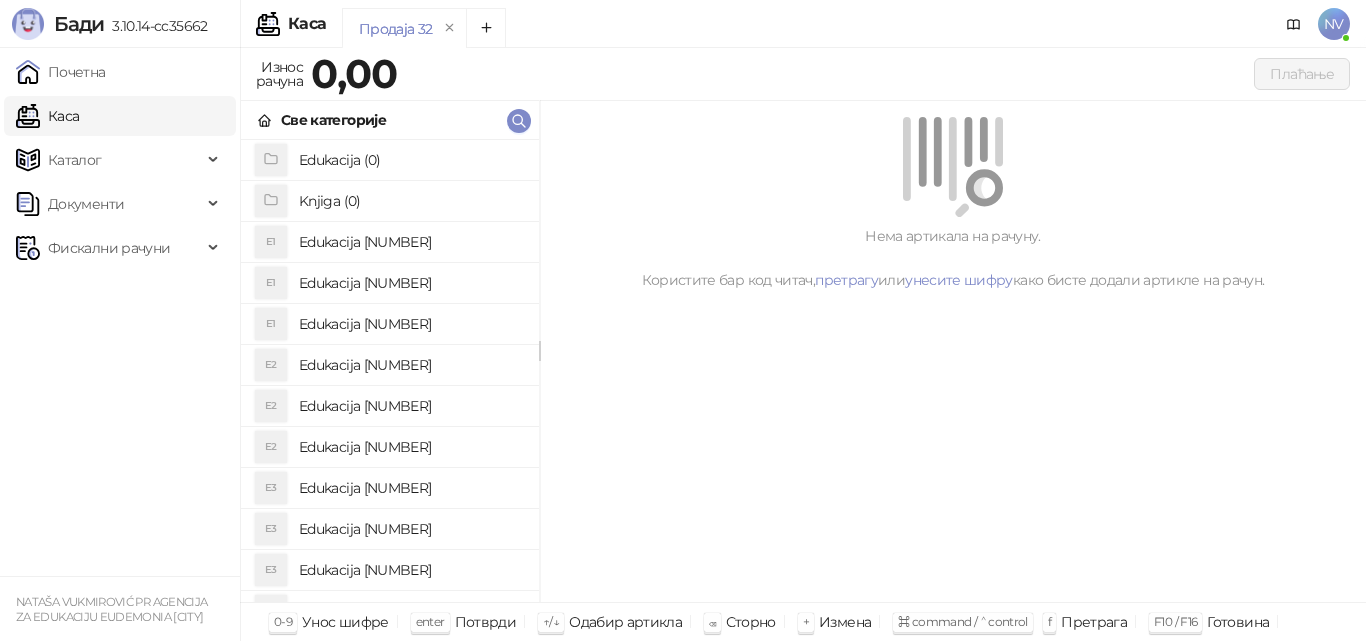 click on "Edukacija [NUMBER]" at bounding box center [411, 283] 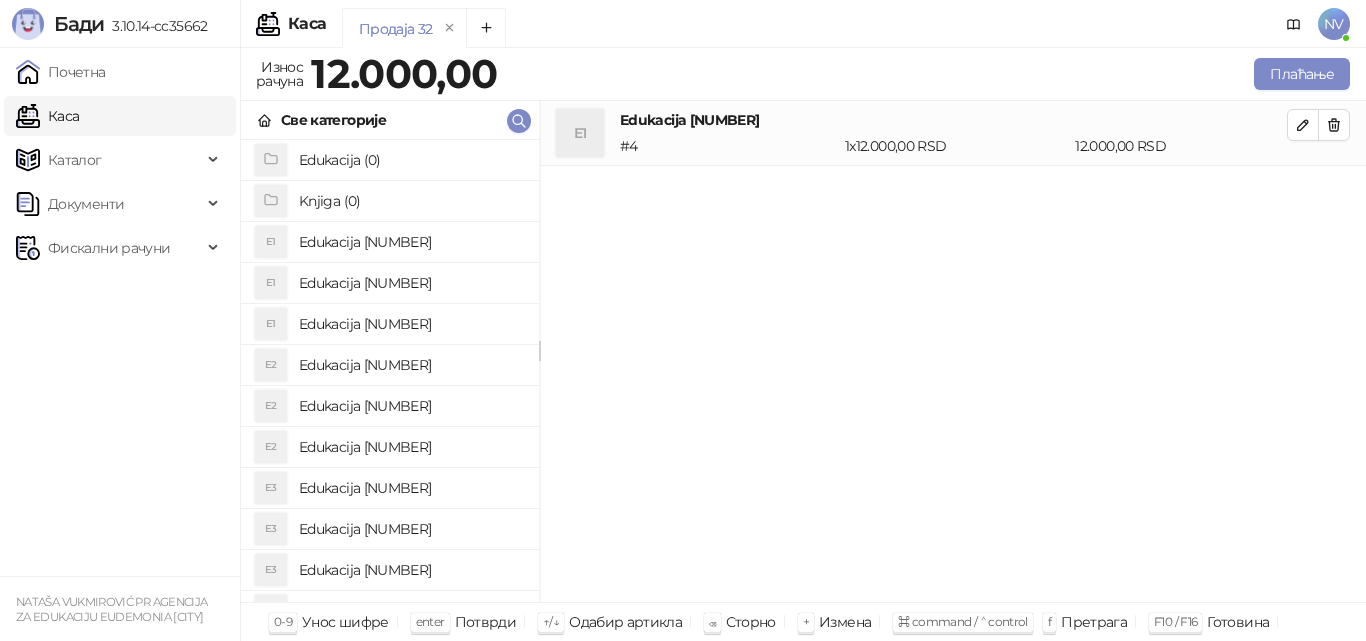 click on "Edukacija [NUMBER]" at bounding box center (411, 283) 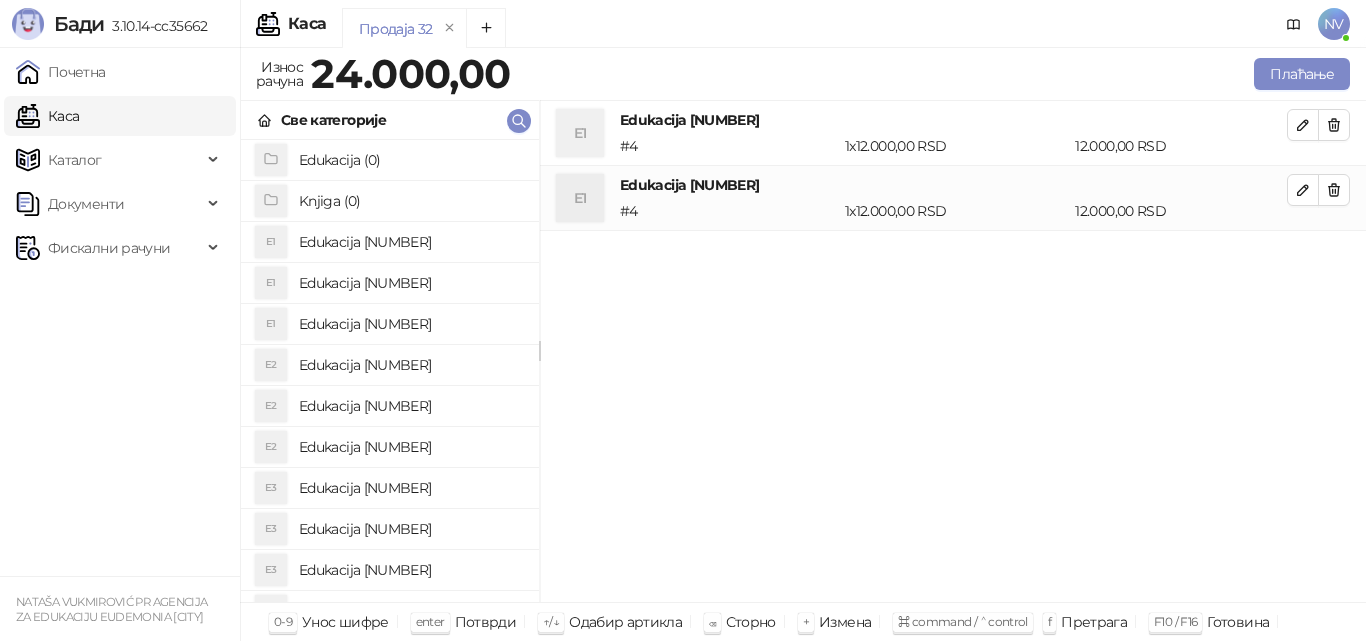 click on "Edukacija [NUMBER]" at bounding box center [411, 283] 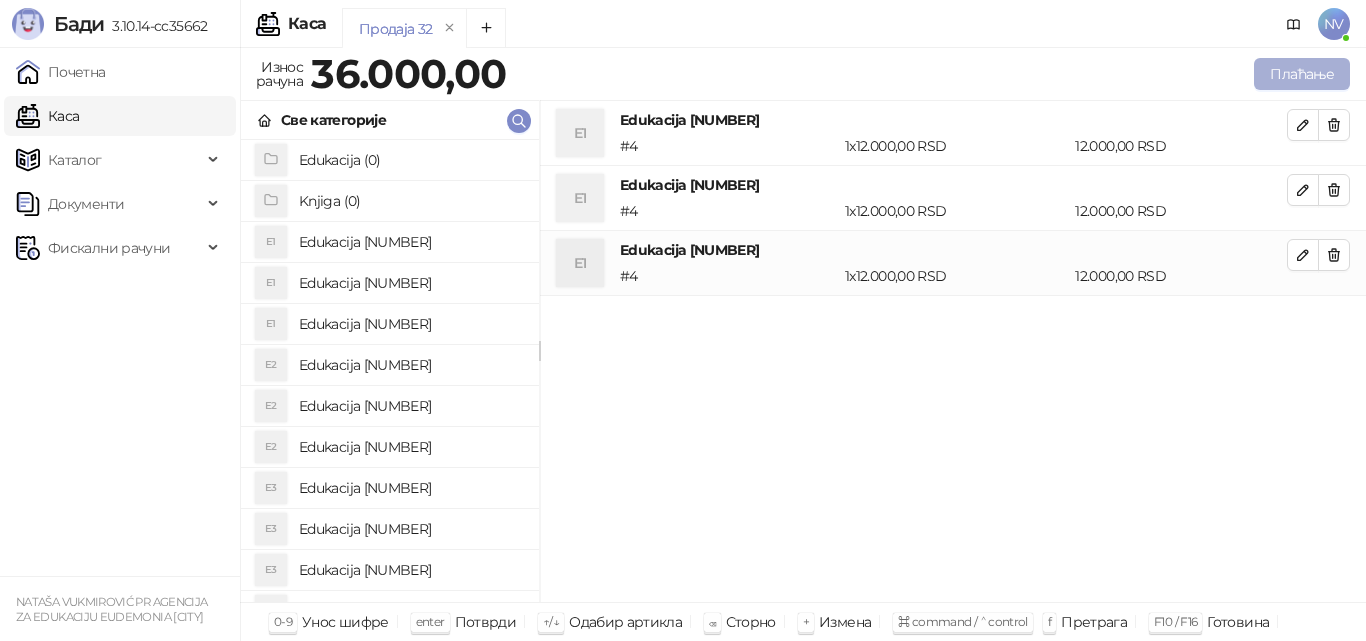 click on "Плаћање" at bounding box center (1302, 74) 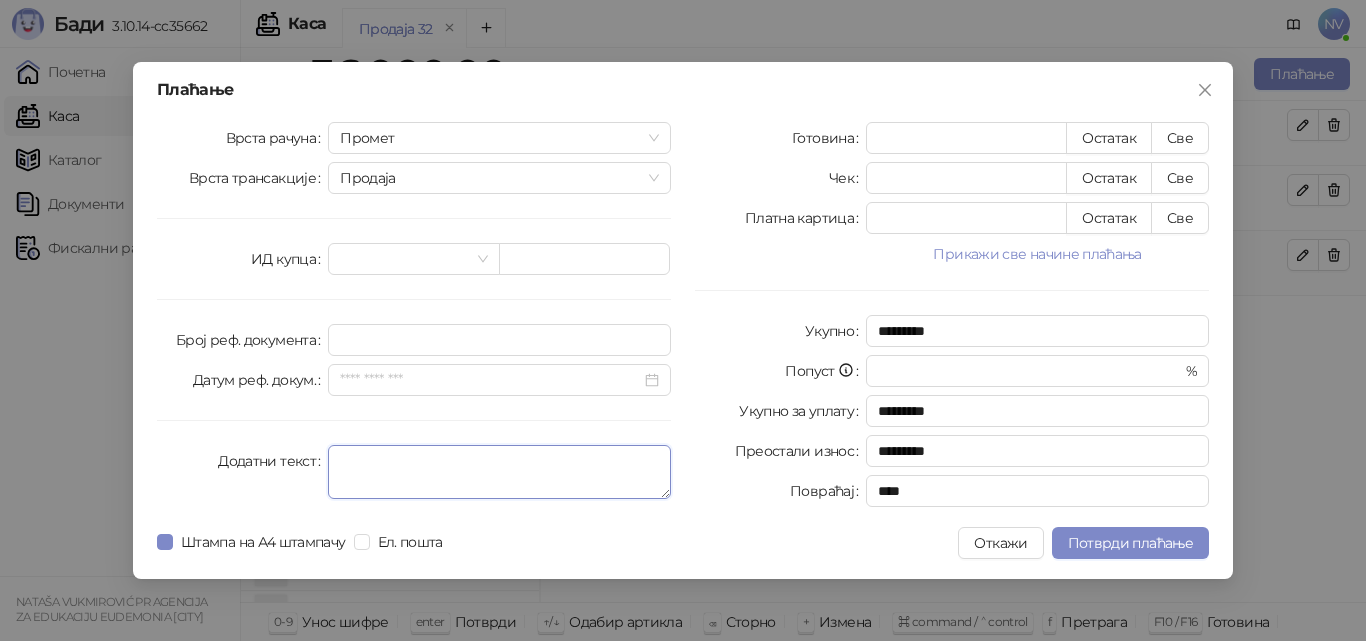 drag, startPoint x: 391, startPoint y: 464, endPoint x: 1020, endPoint y: 448, distance: 629.2035 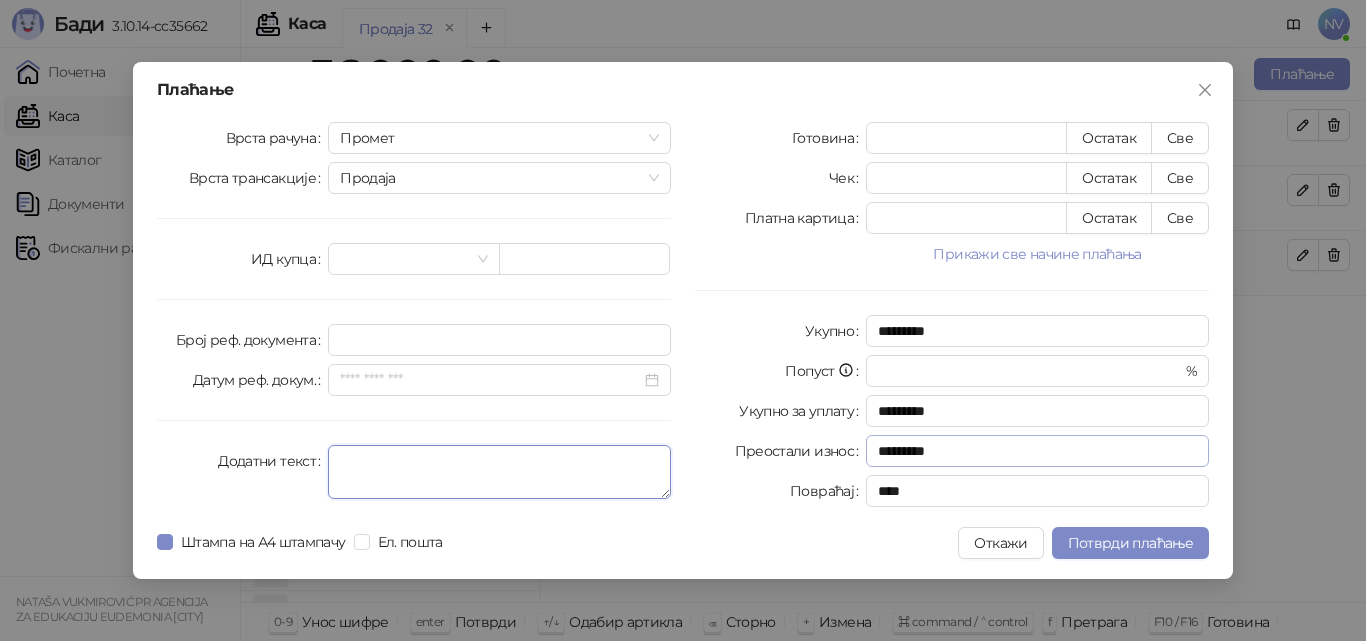click on "Додатни текст" at bounding box center (499, 472) 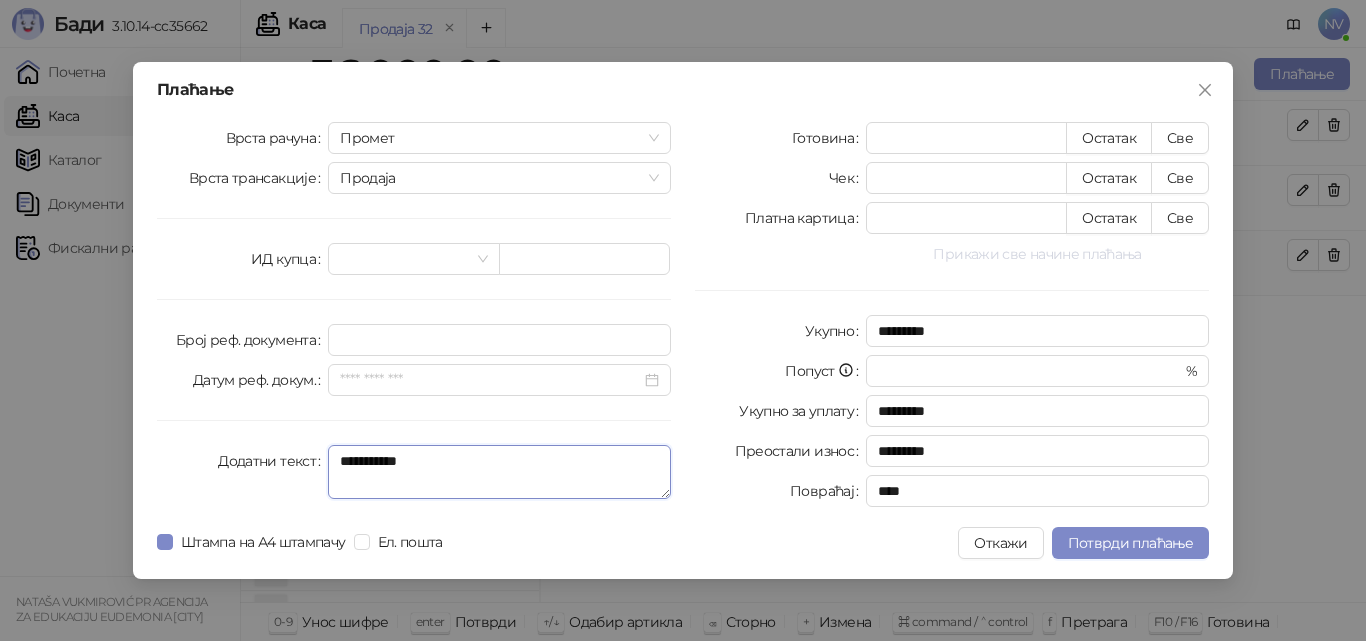 type on "**********" 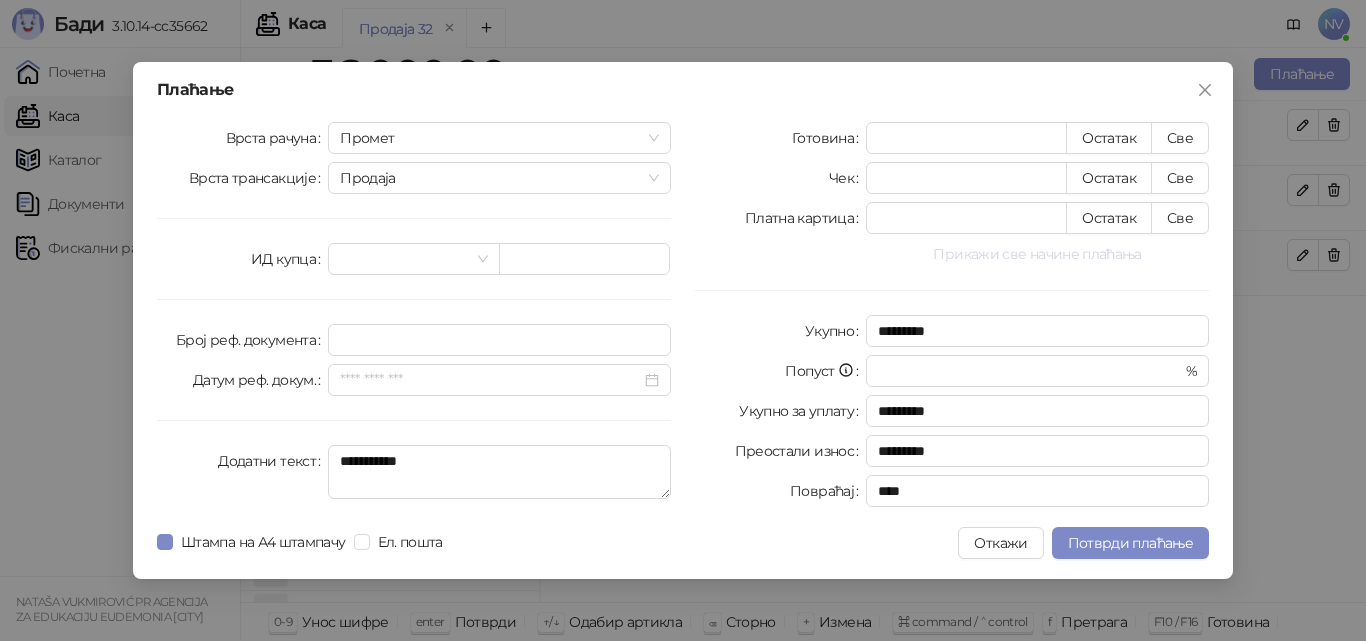 click on "Прикажи све начине плаћања" at bounding box center (1037, 254) 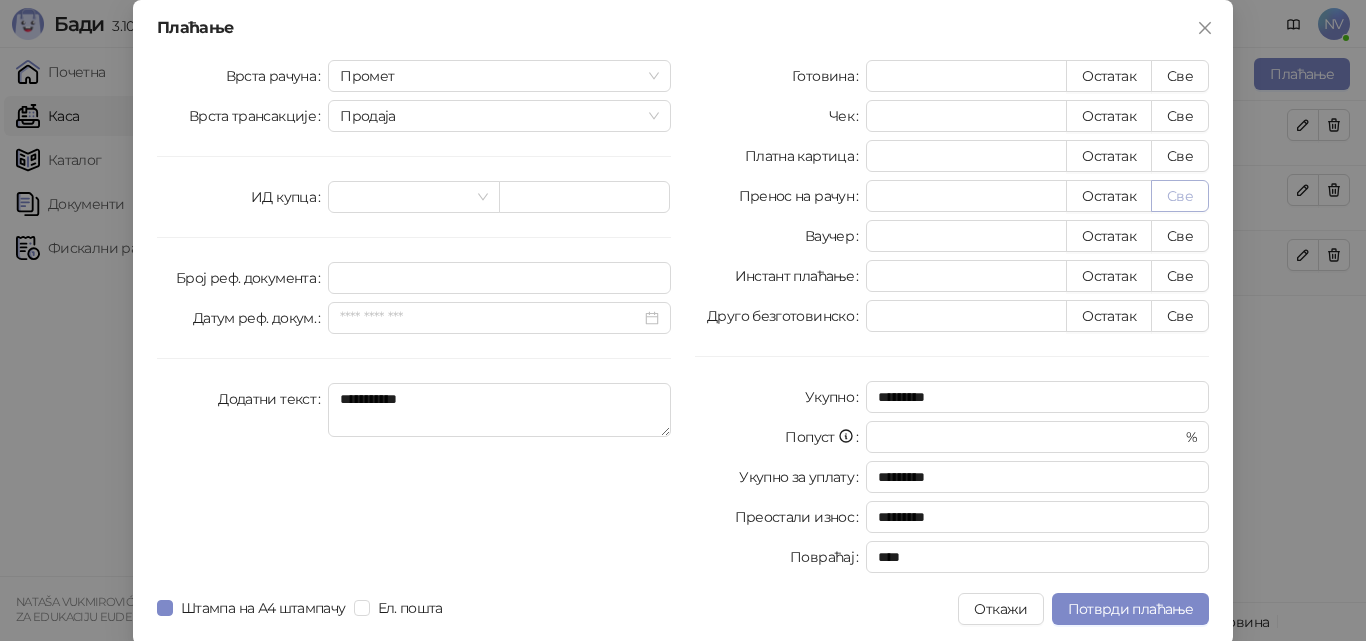 click on "Све" at bounding box center [1180, 196] 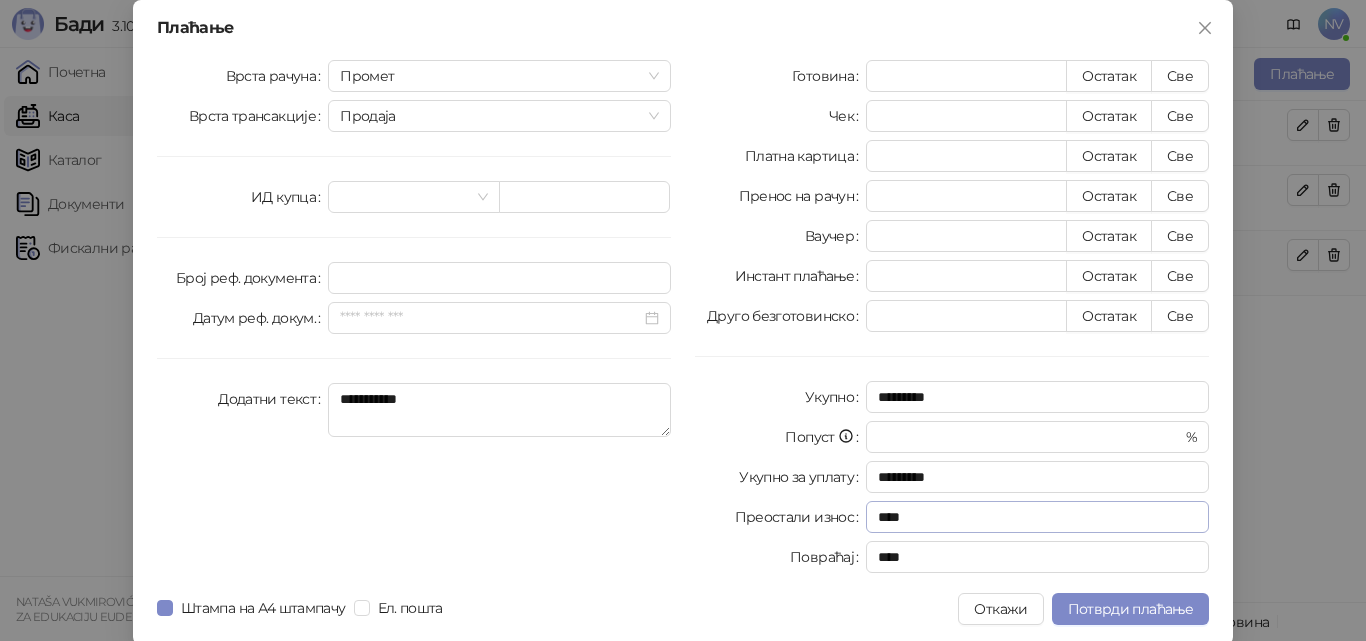 scroll, scrollTop: 4, scrollLeft: 0, axis: vertical 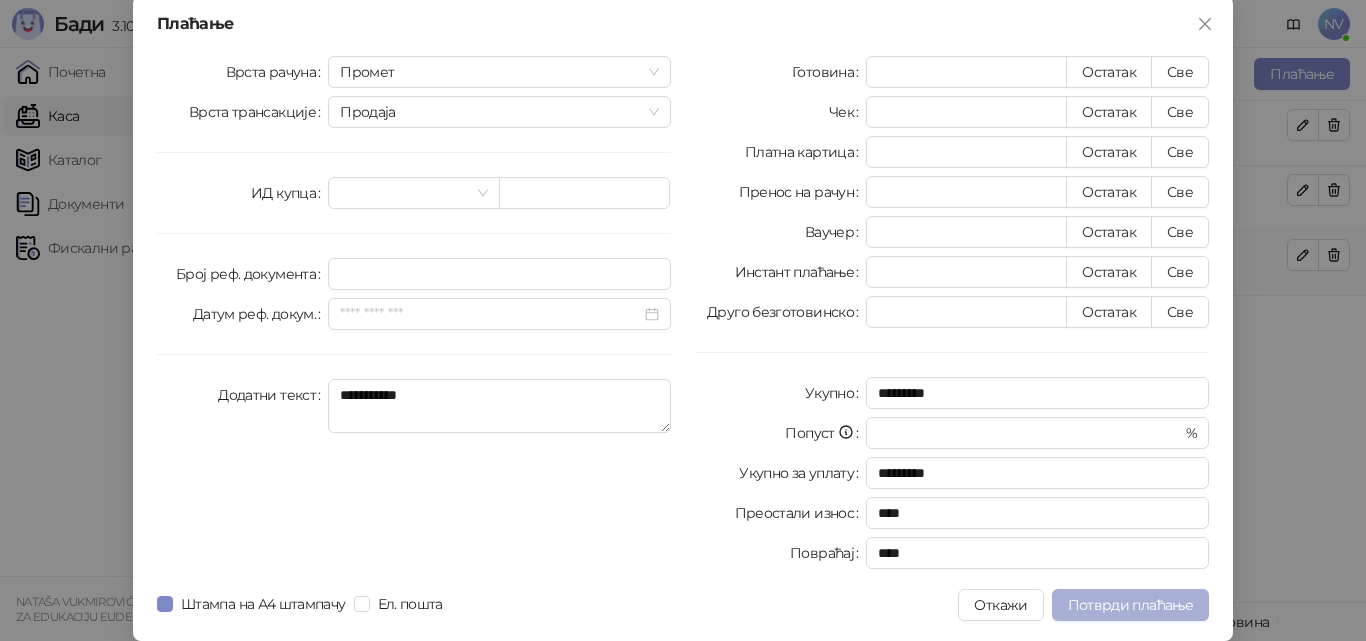click on "Потврди плаћање" at bounding box center (1130, 605) 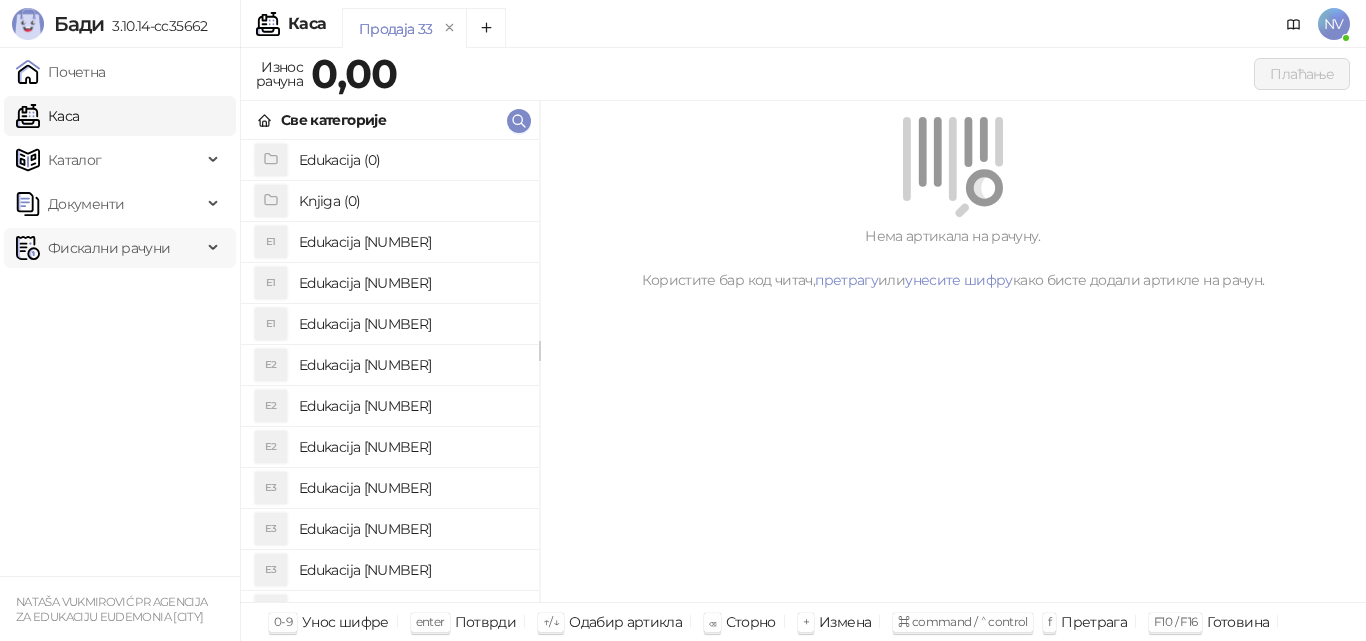 click at bounding box center [215, 248] 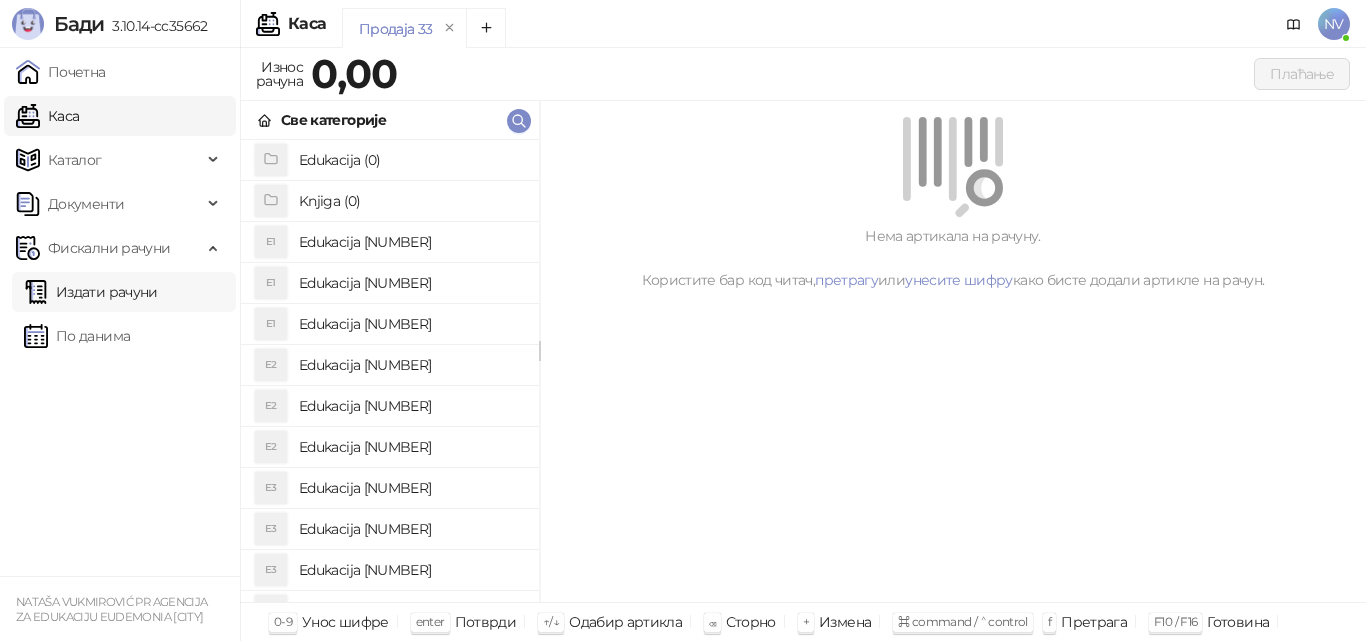click on "Издати рачуни" at bounding box center (91, 292) 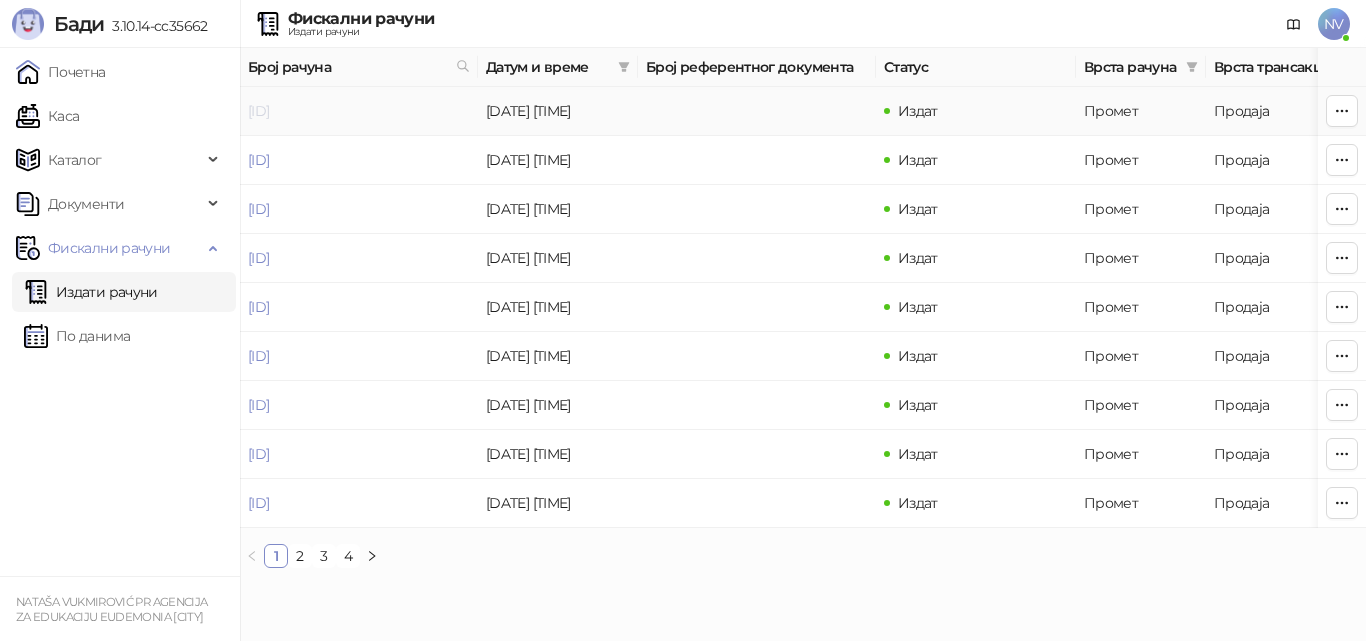 click on "[ID]" at bounding box center (258, 111) 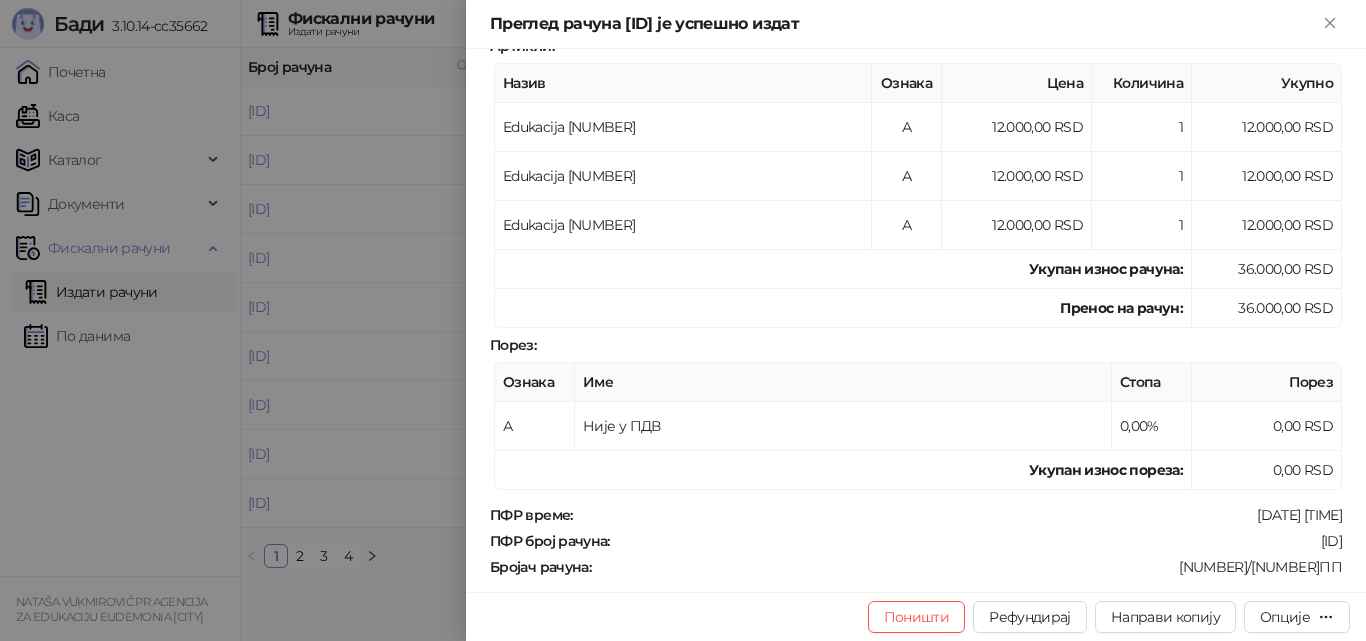 scroll, scrollTop: 0, scrollLeft: 0, axis: both 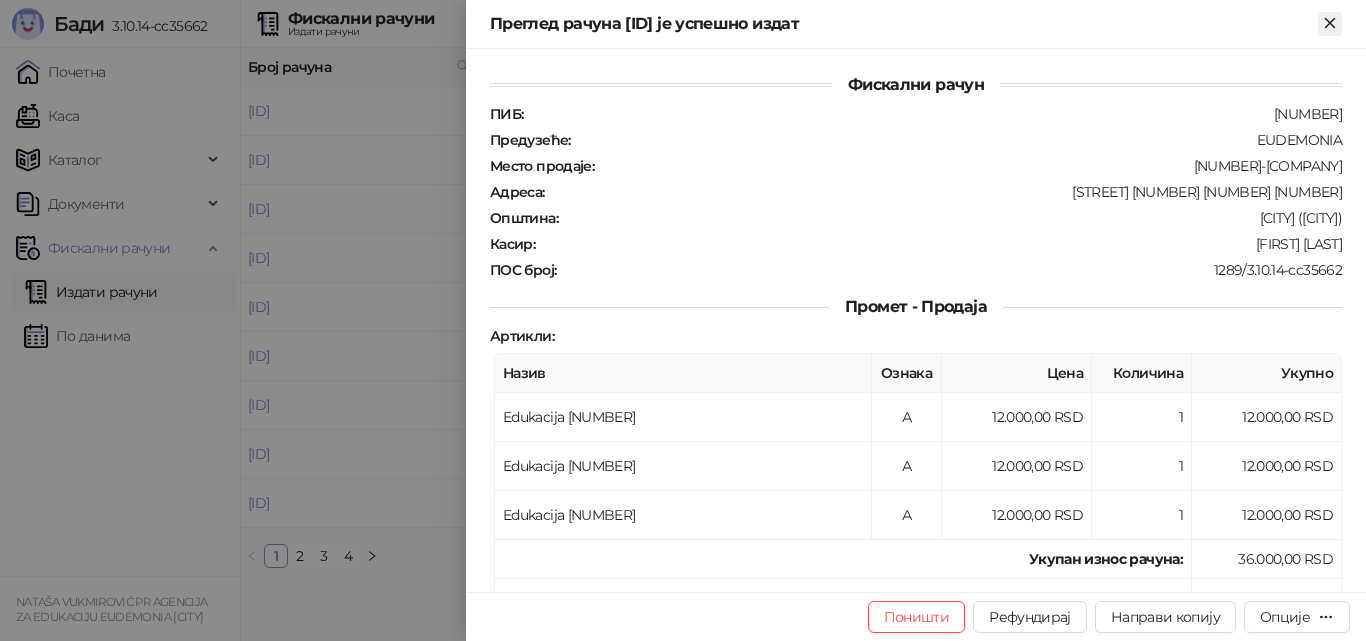click 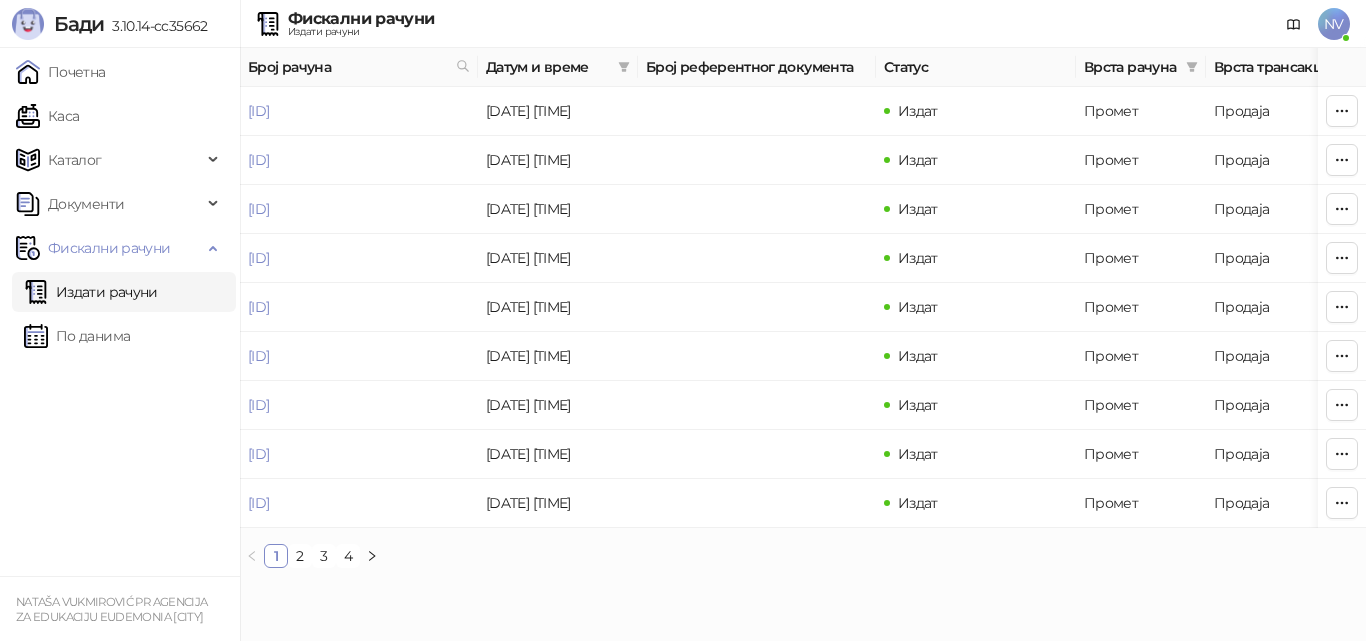 click on "NV" at bounding box center [1334, 24] 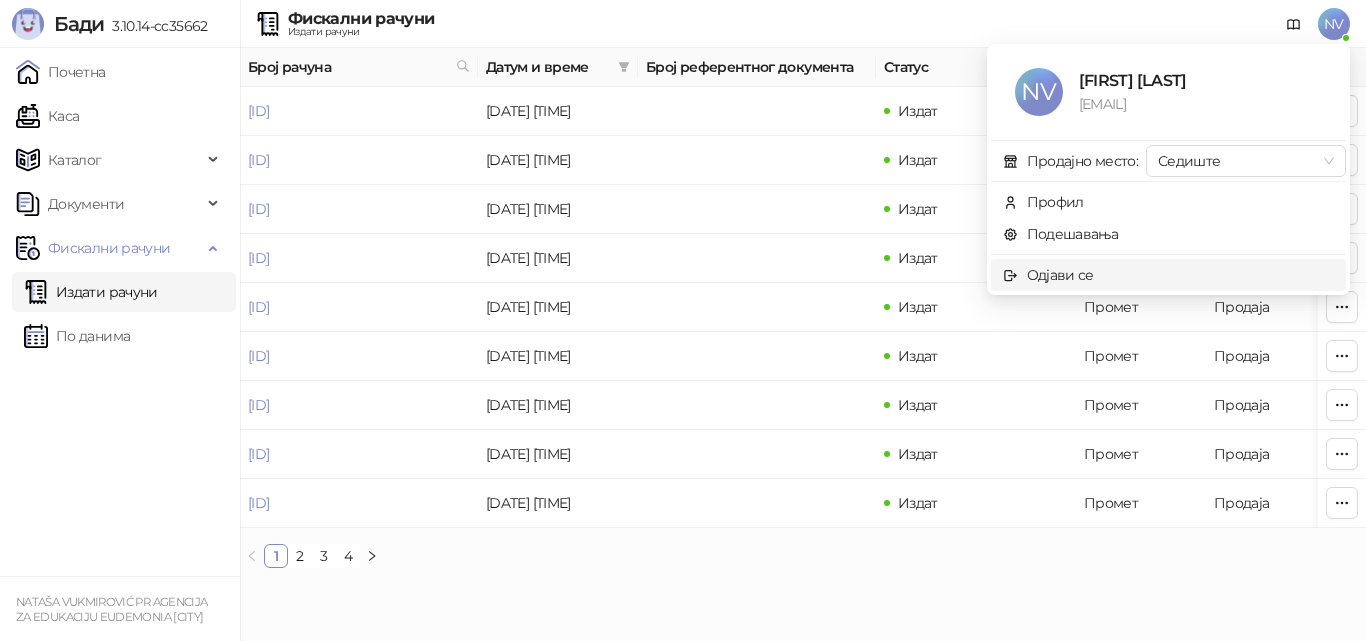click on "Одјави се" at bounding box center (1060, 275) 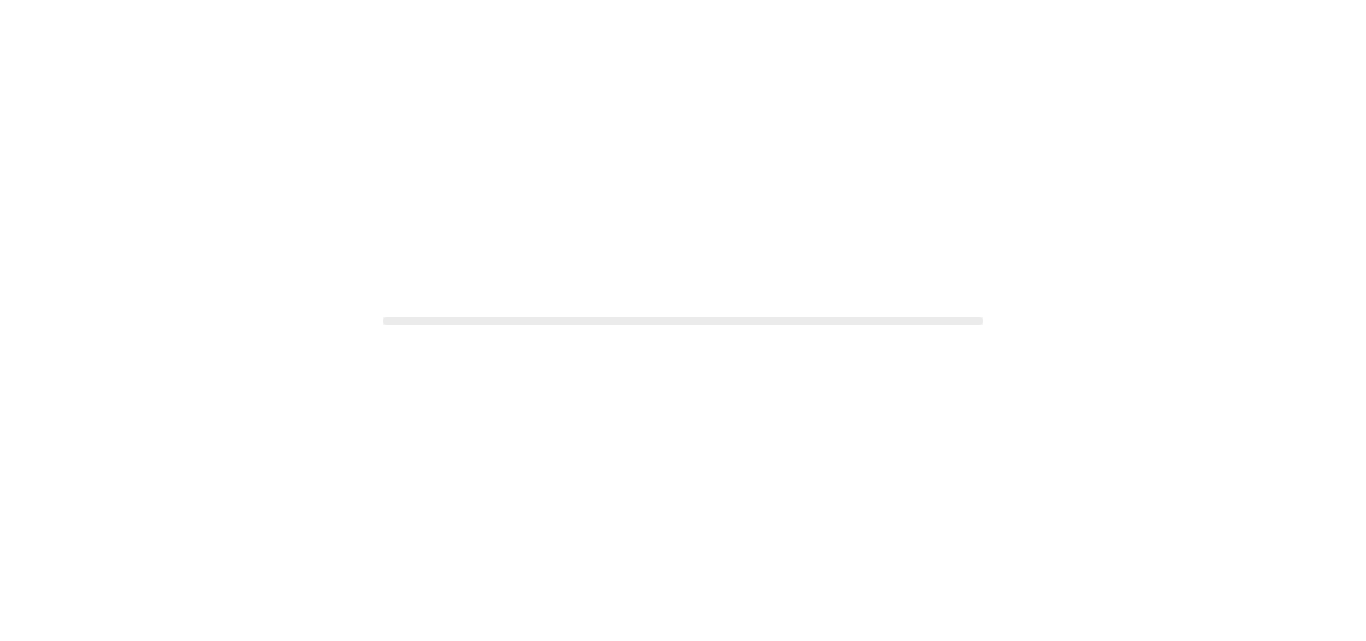 scroll, scrollTop: 0, scrollLeft: 0, axis: both 